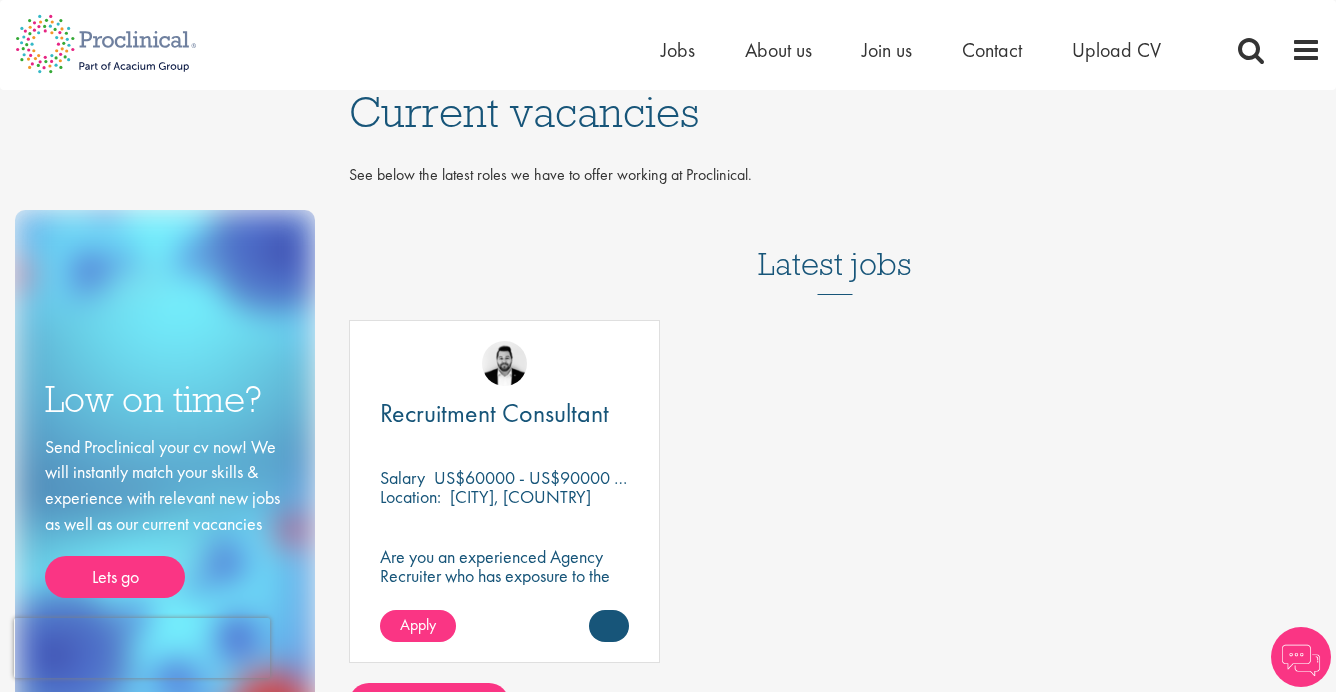 scroll, scrollTop: 266, scrollLeft: 0, axis: vertical 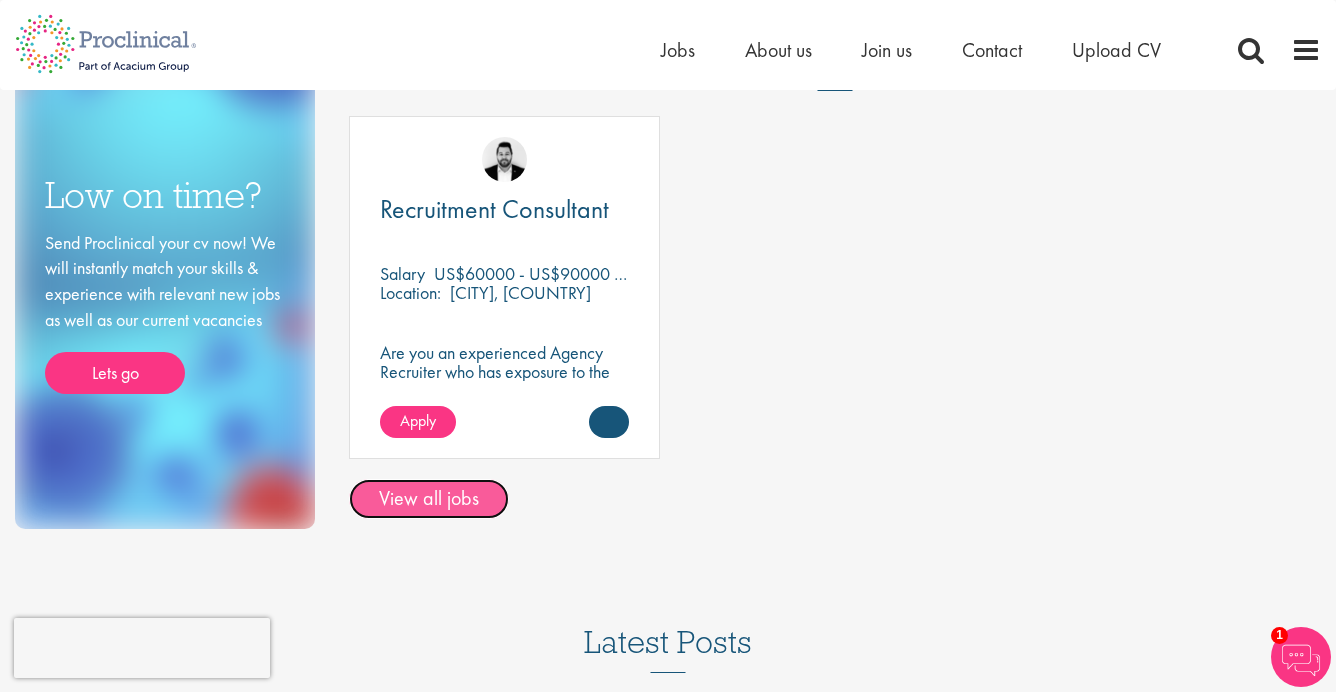 click on "View all jobs" at bounding box center (429, 499) 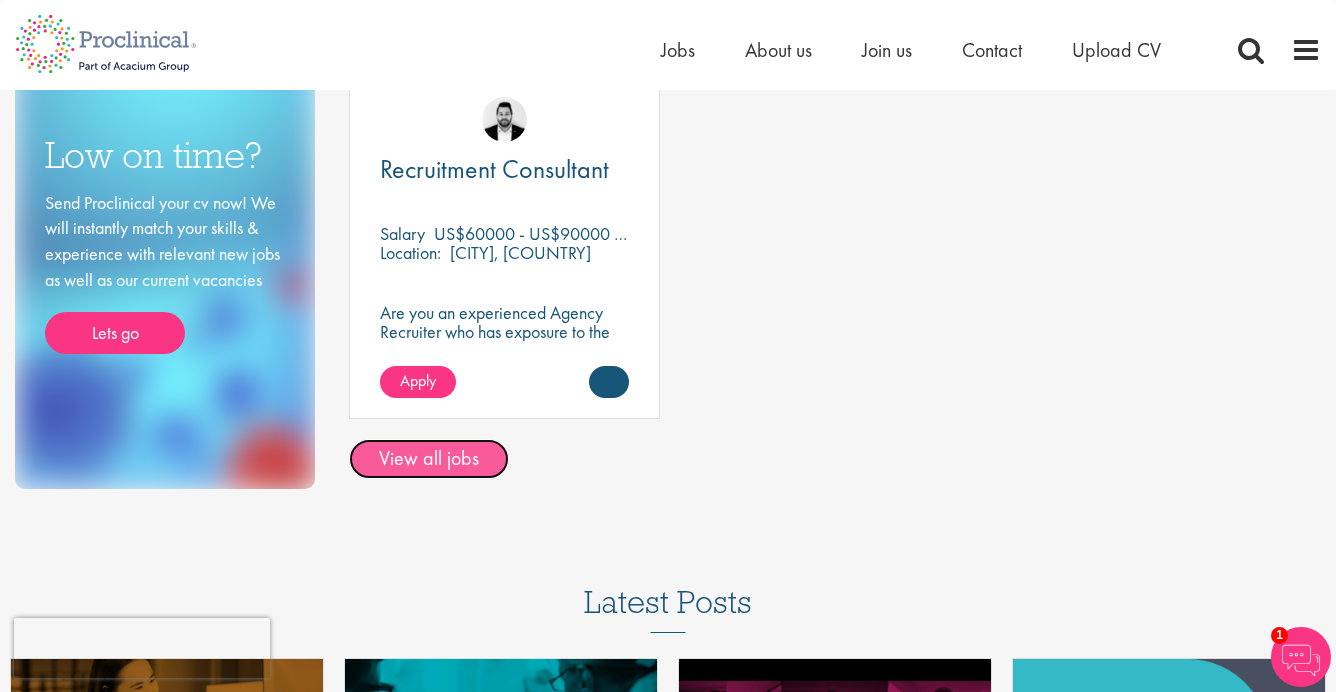 scroll, scrollTop: 245, scrollLeft: 0, axis: vertical 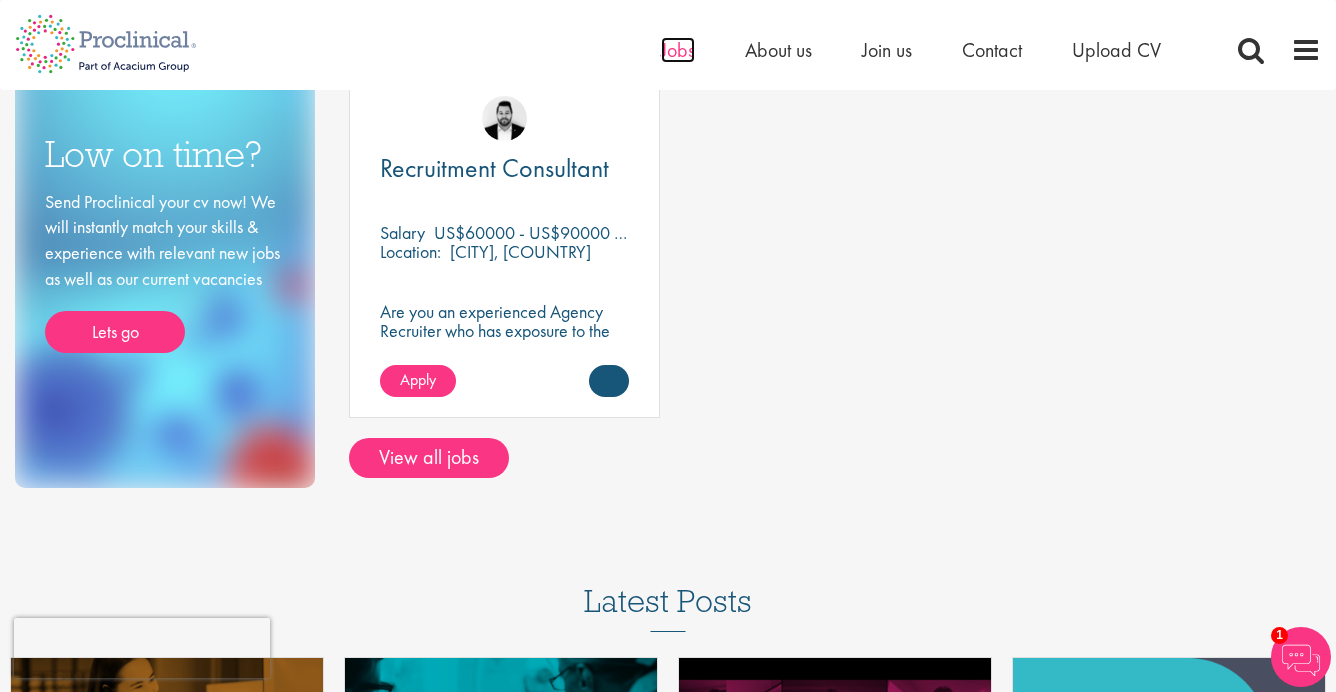 click on "Jobs" at bounding box center (678, 50) 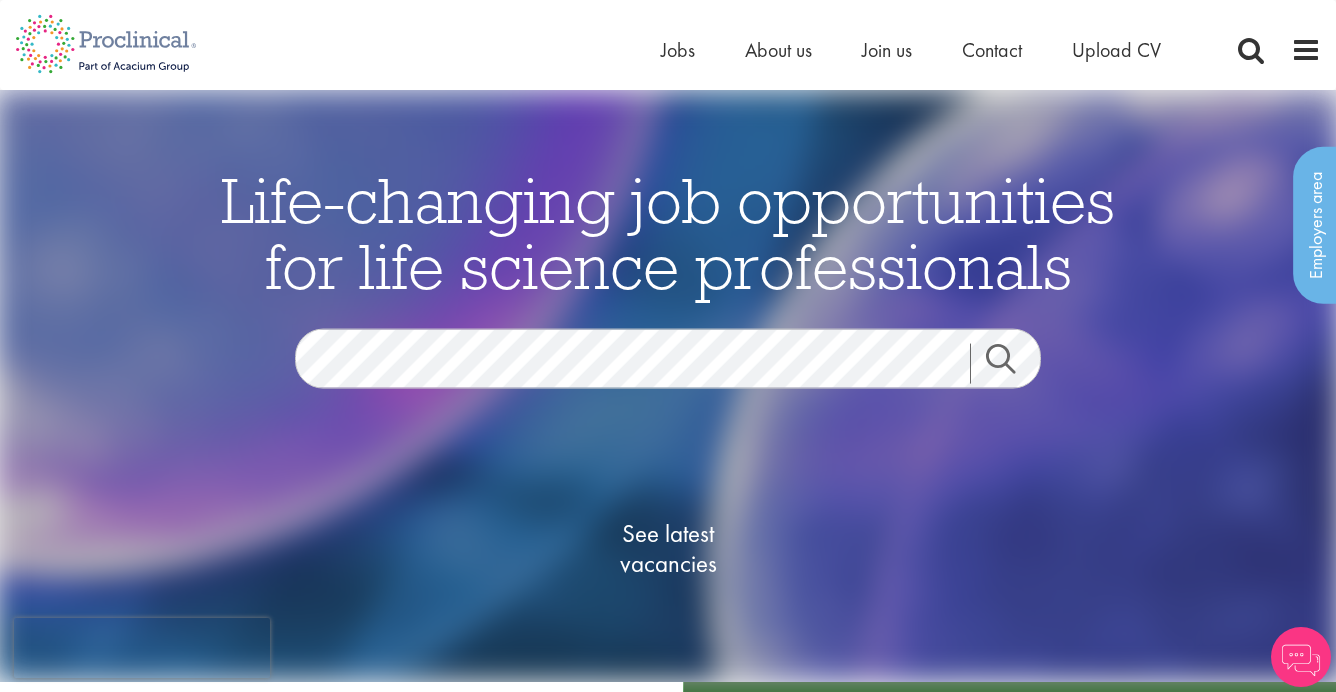 scroll, scrollTop: 0, scrollLeft: 0, axis: both 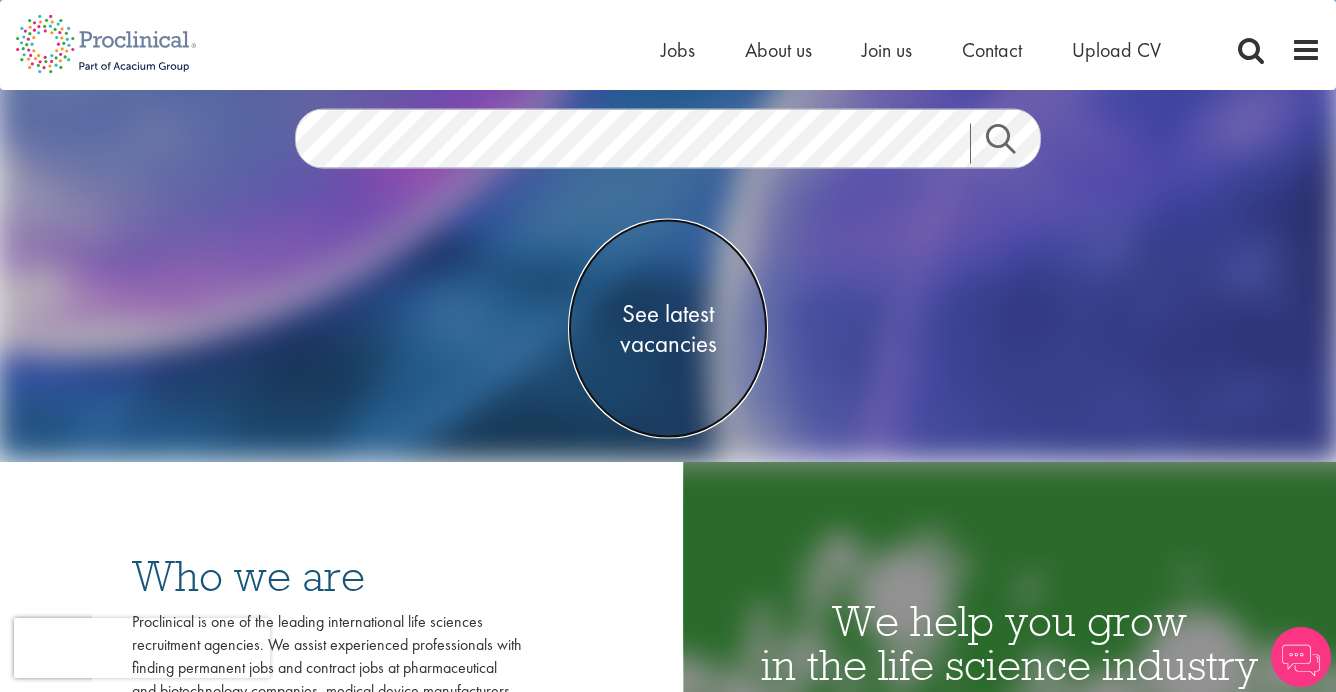 click on "See latest  vacancies" at bounding box center [668, 328] 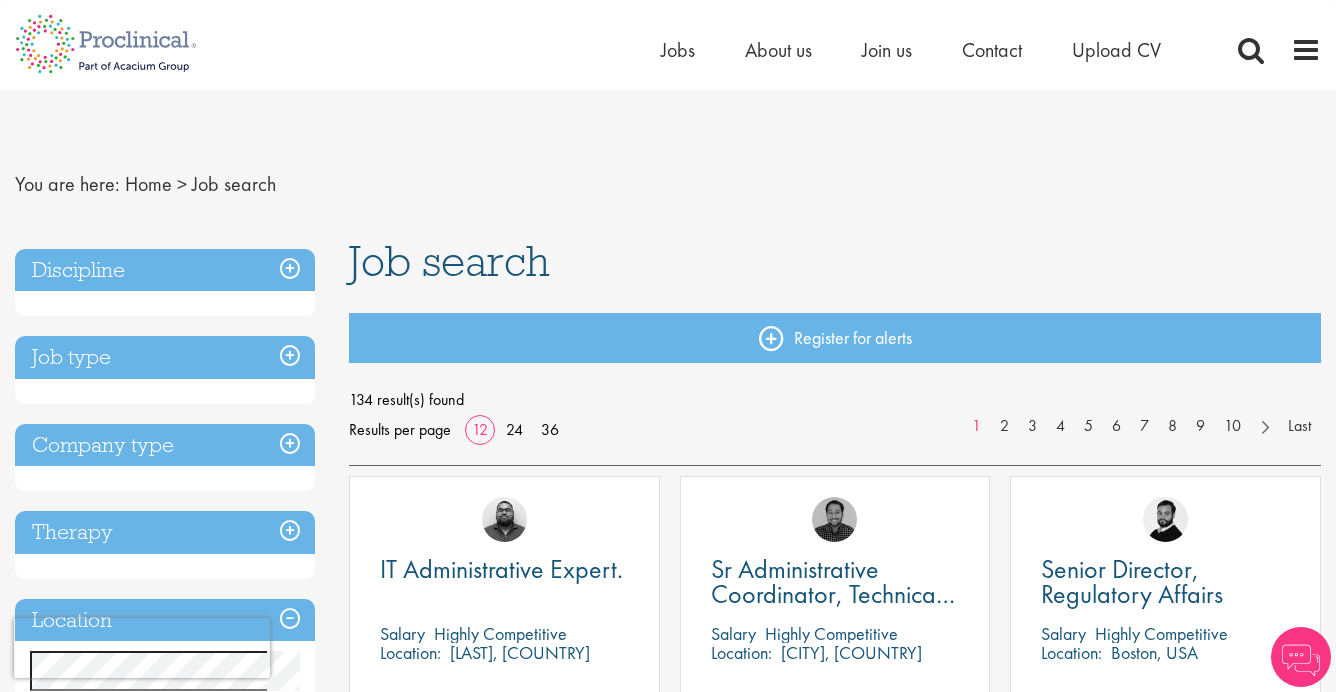 scroll, scrollTop: 0, scrollLeft: 0, axis: both 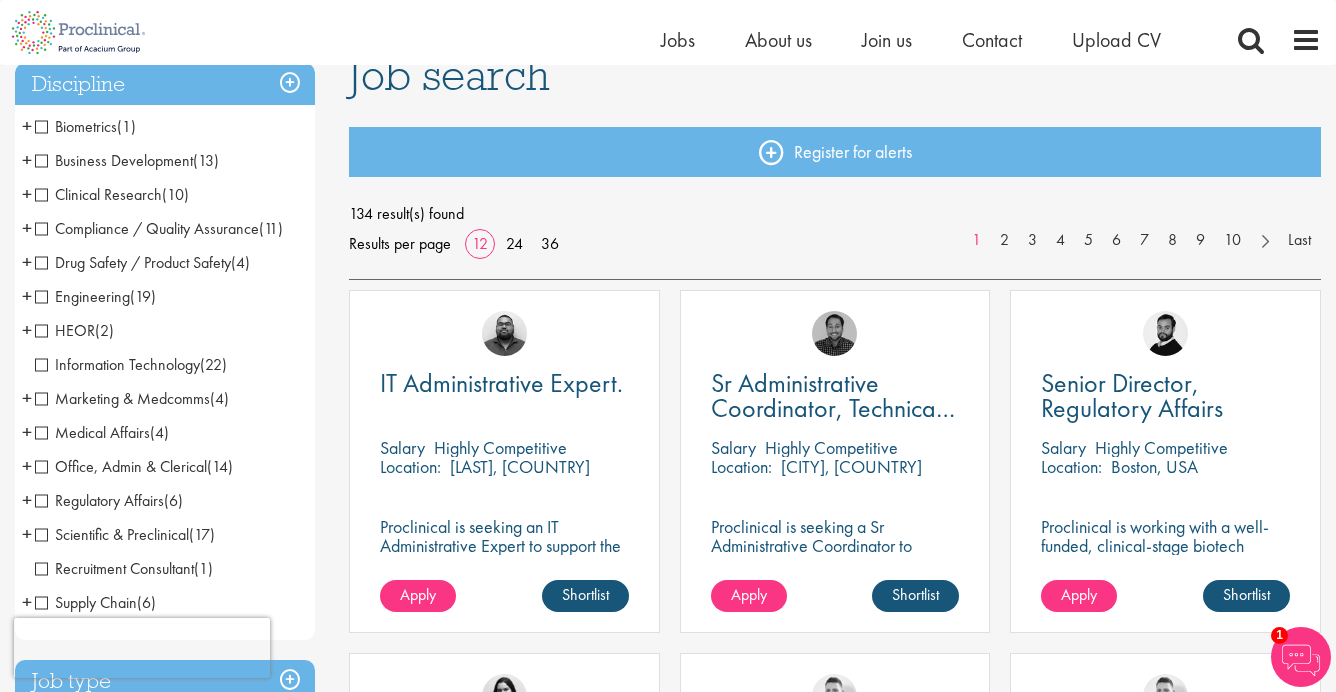 click on "Marketing & Medcomms" at bounding box center (122, 398) 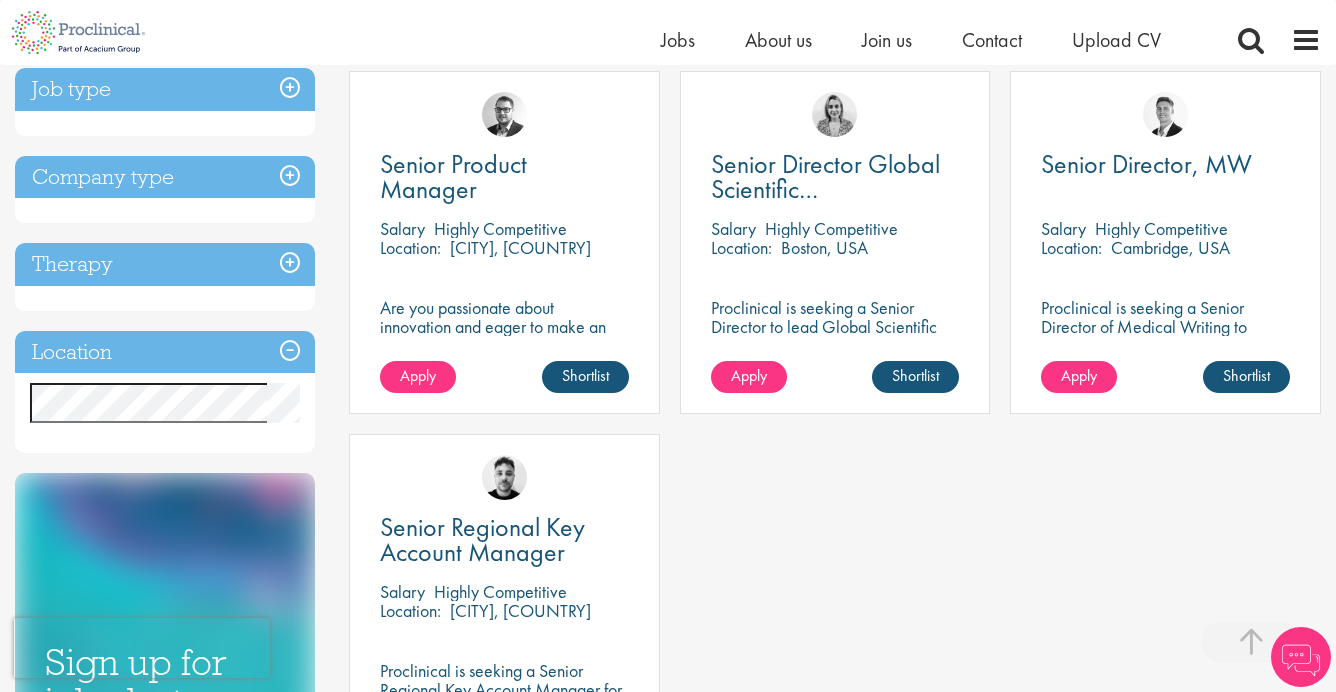 scroll, scrollTop: 382, scrollLeft: 0, axis: vertical 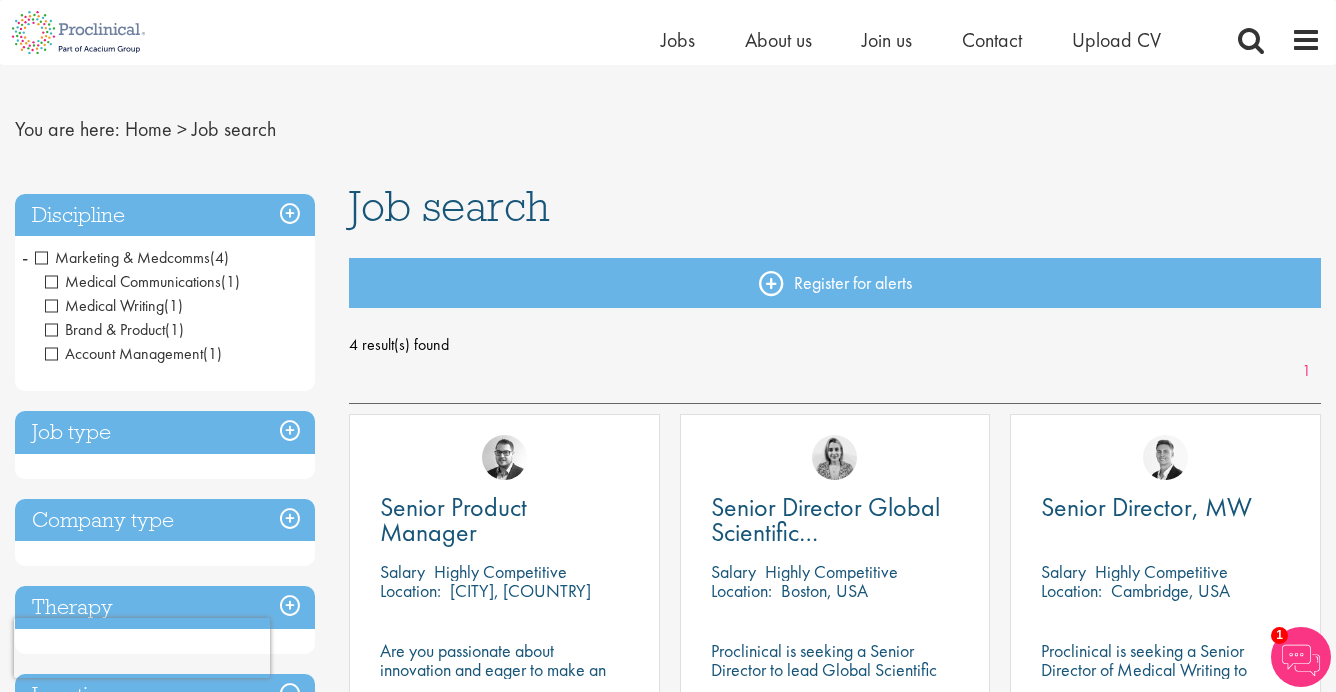 click on "Marketing & Medcomms" at bounding box center (122, 257) 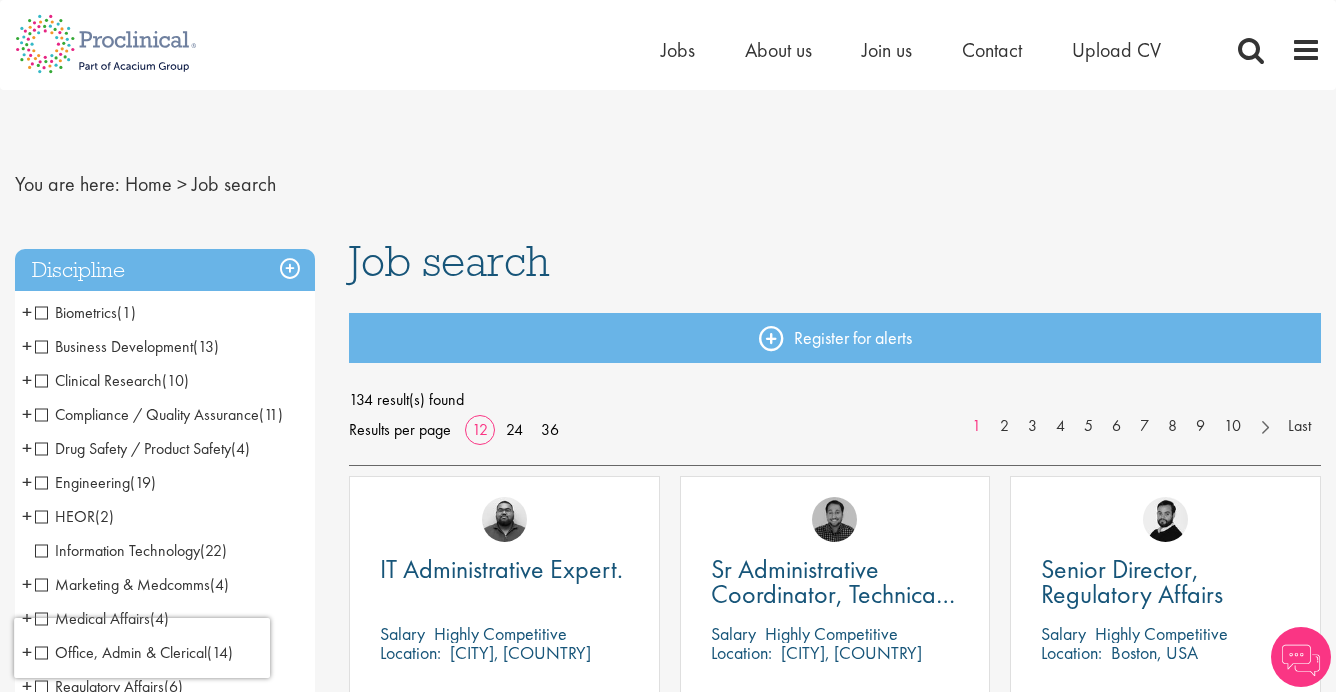 scroll, scrollTop: 0, scrollLeft: 0, axis: both 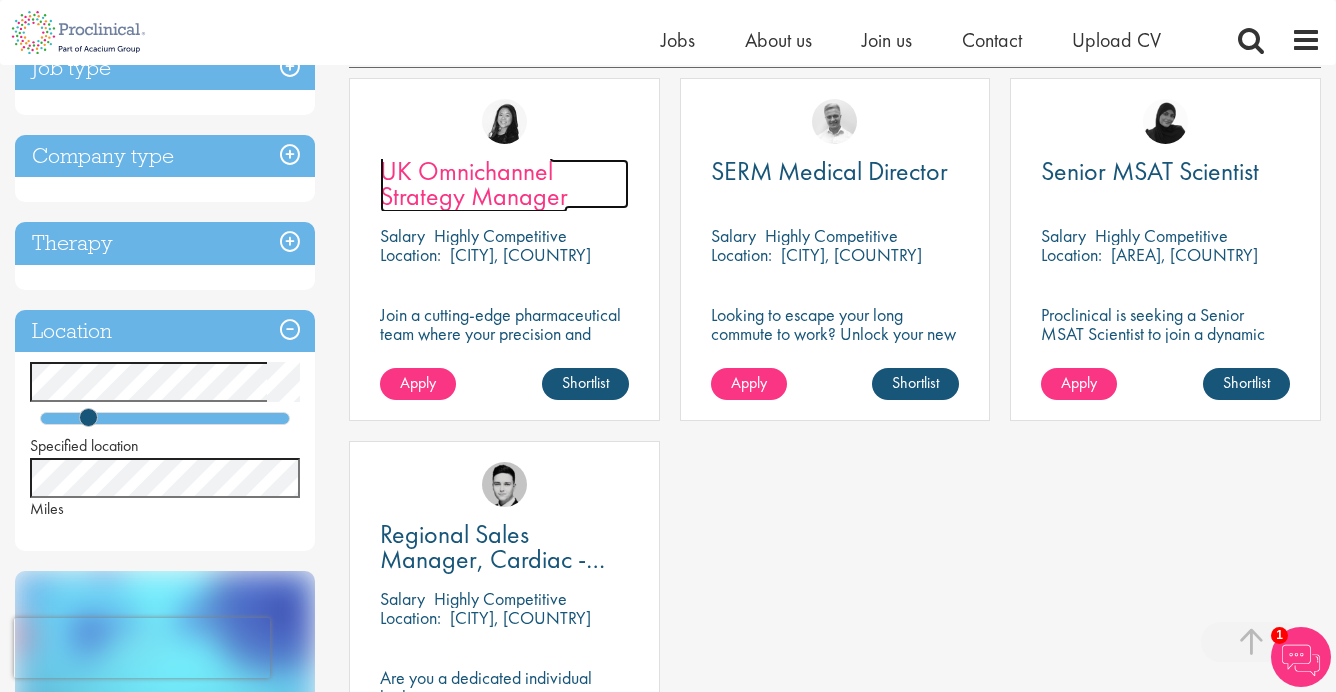 click on "UK Omnichannel Strategy Manager" at bounding box center (474, 183) 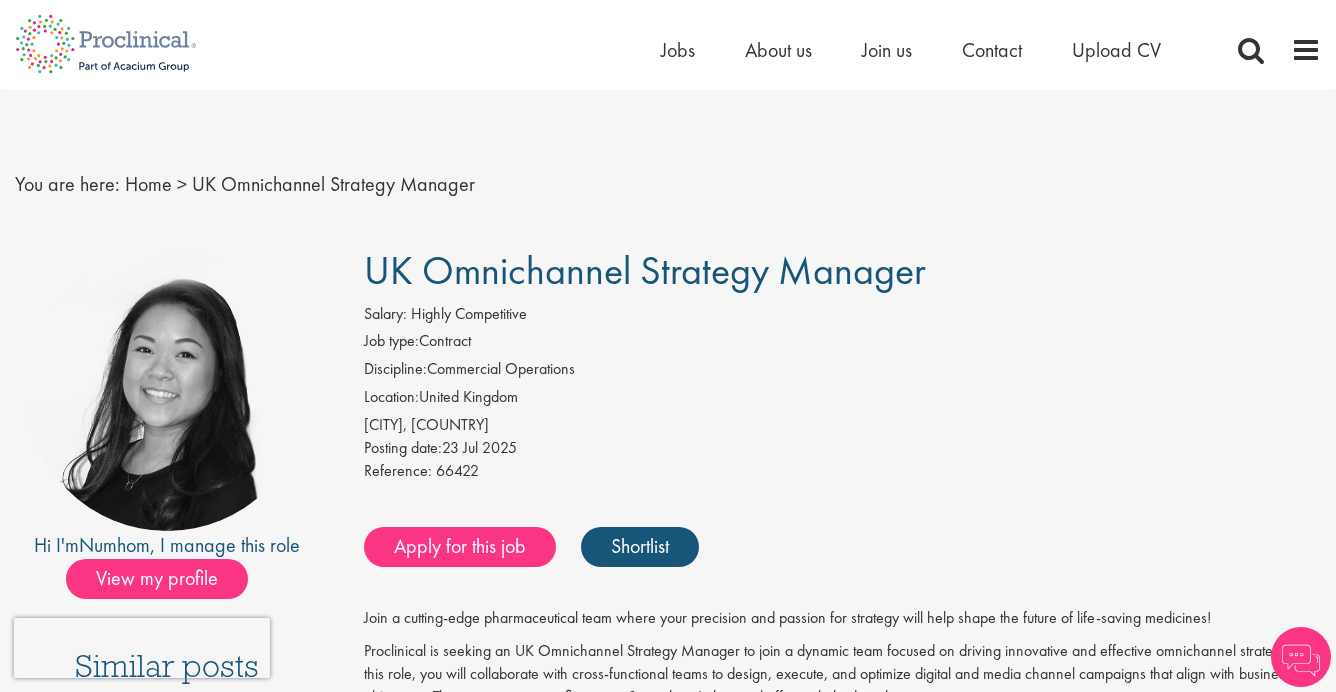 scroll, scrollTop: 0, scrollLeft: 0, axis: both 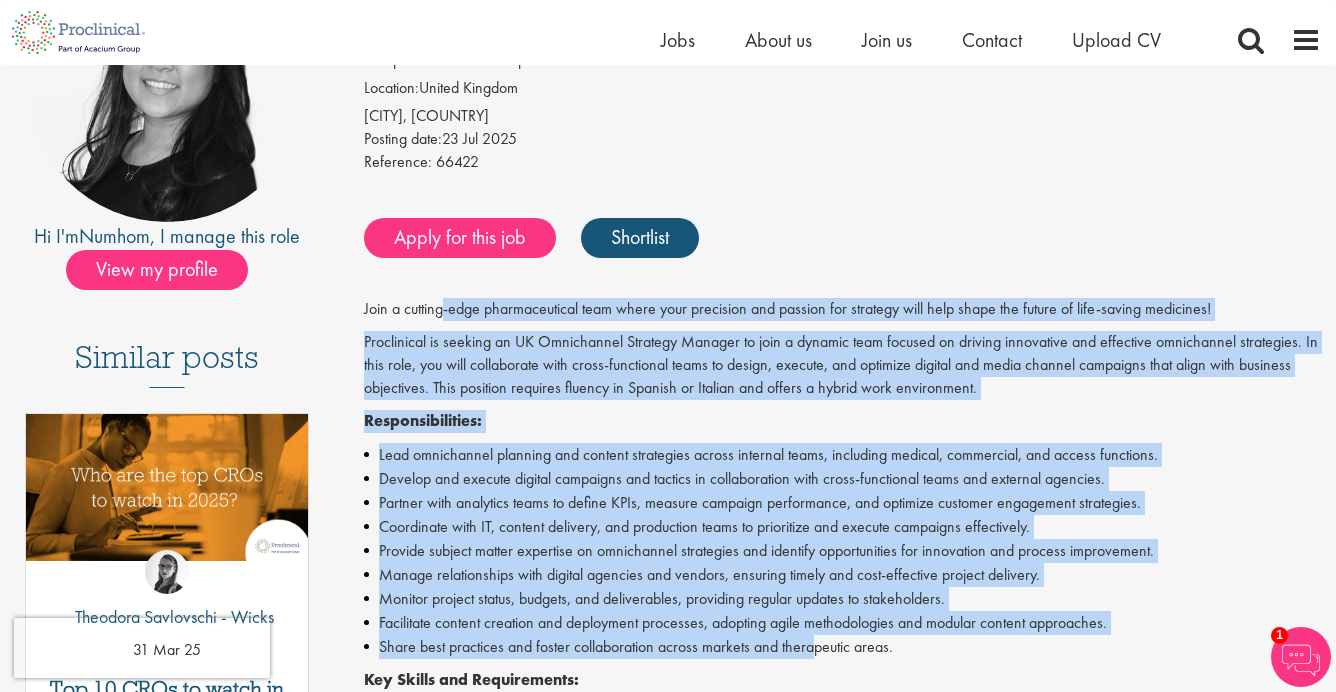 drag, startPoint x: 441, startPoint y: 312, endPoint x: 819, endPoint y: 641, distance: 501.12375 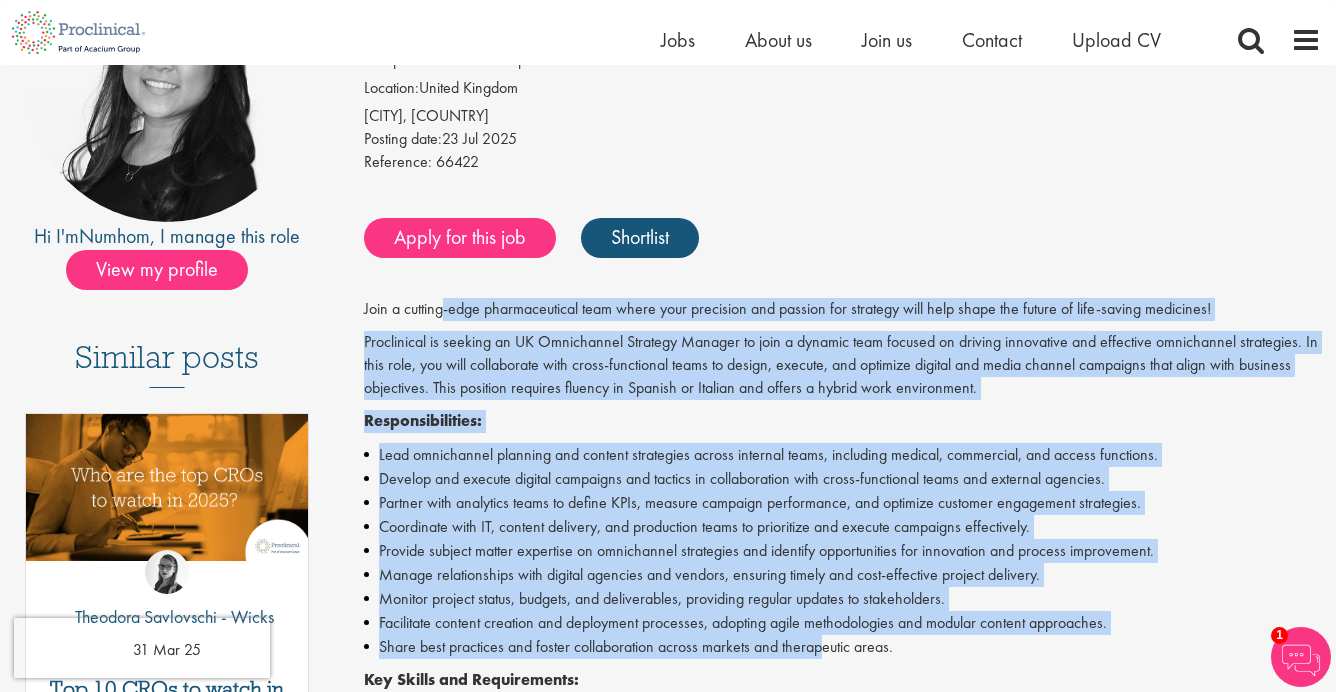 click on "Share best practices and foster collaboration across markets and therapeutic areas." at bounding box center [842, 647] 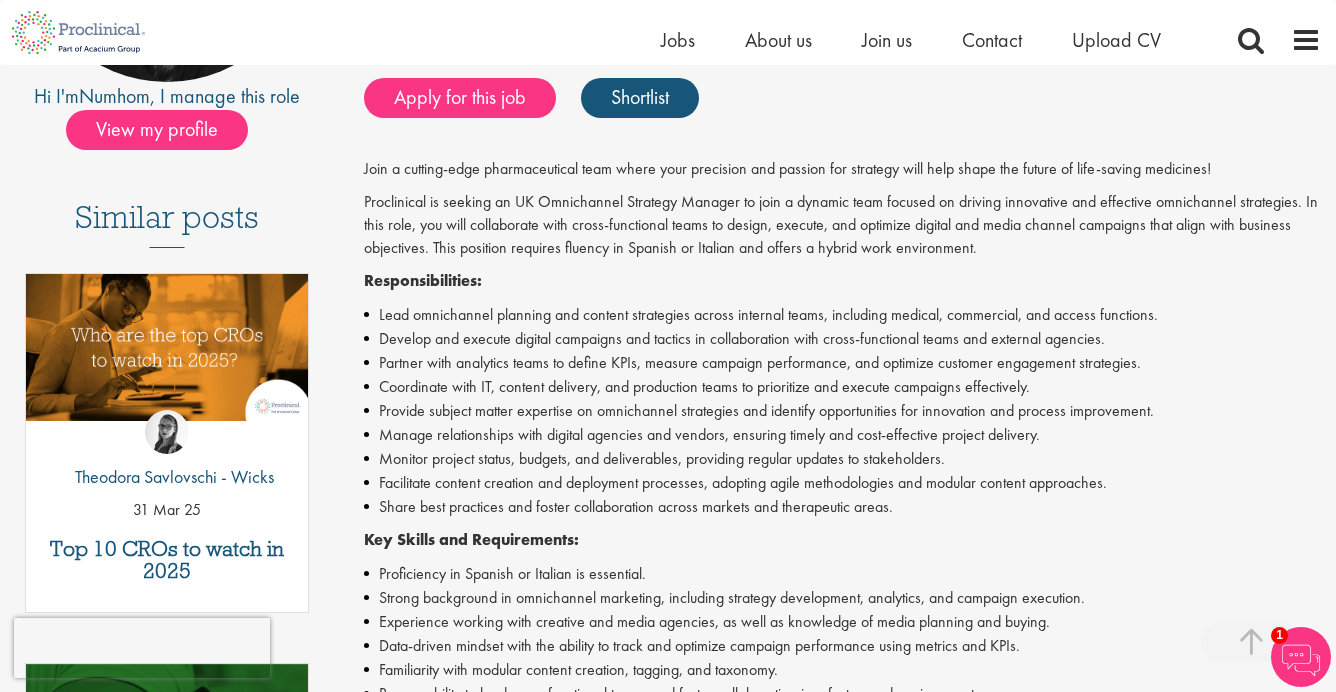 scroll, scrollTop: 582, scrollLeft: 0, axis: vertical 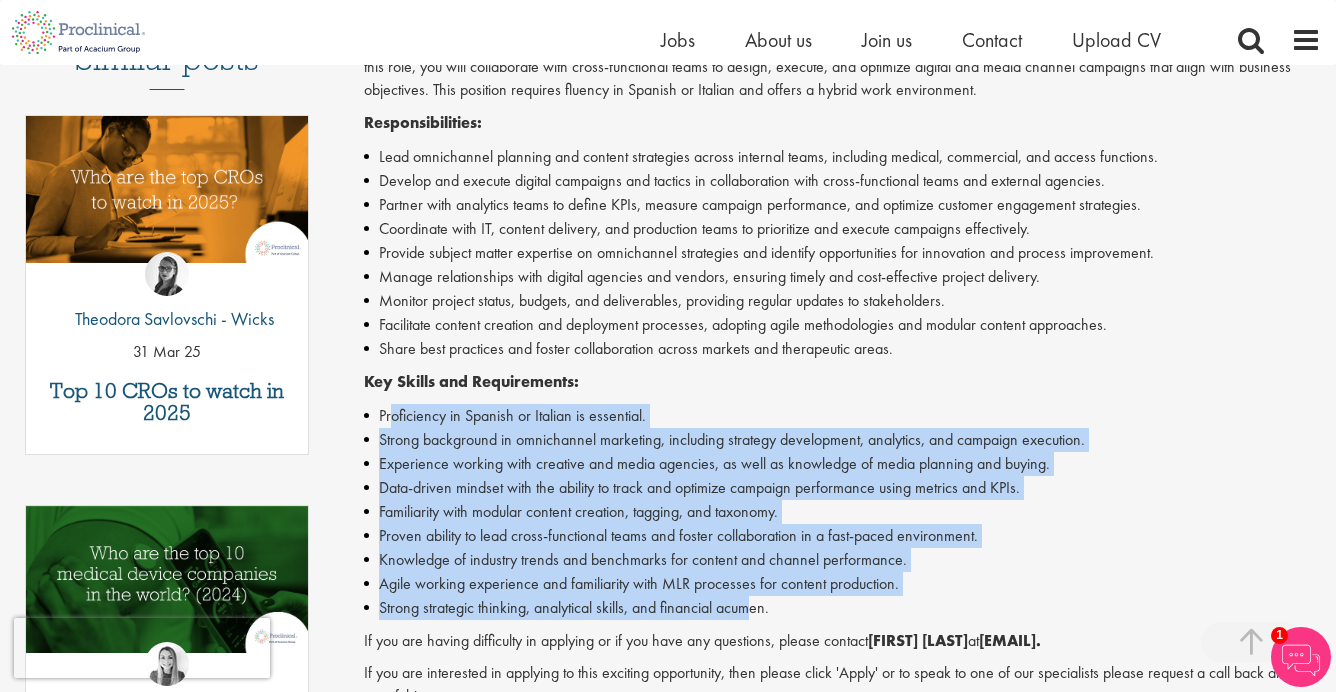 drag, startPoint x: 390, startPoint y: 418, endPoint x: 753, endPoint y: 618, distance: 414.45023 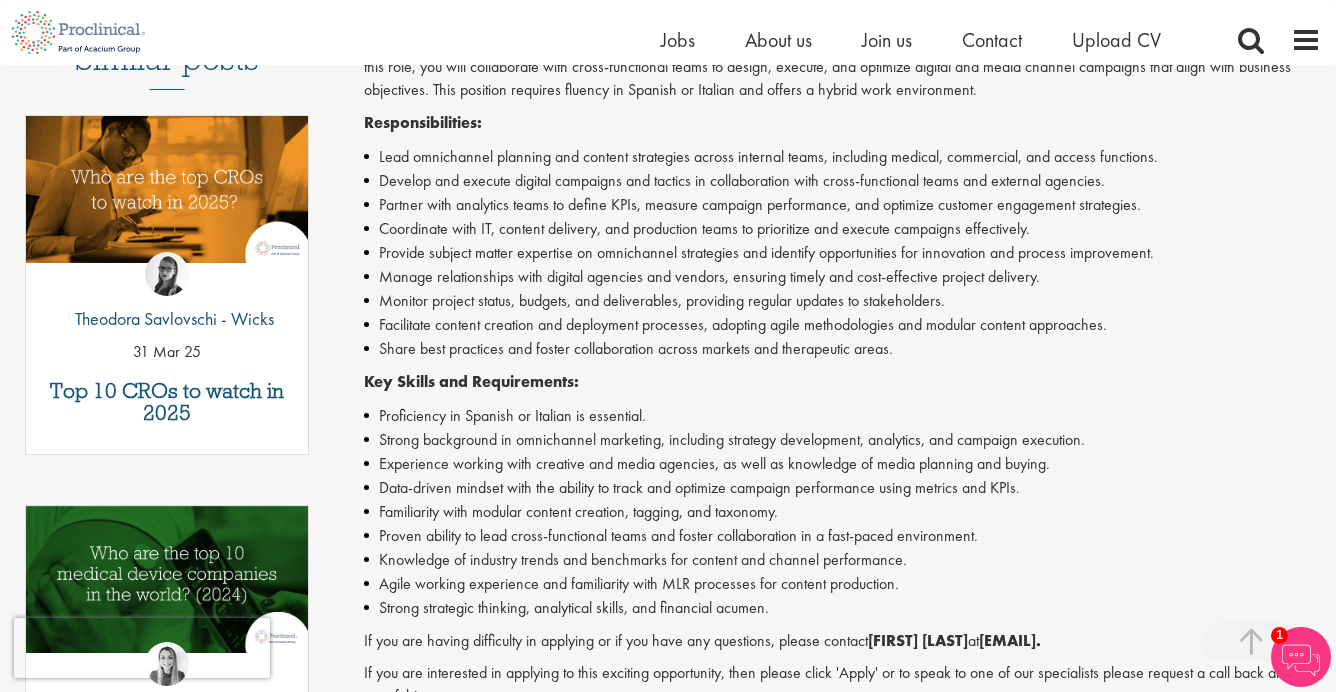 click on "Strong strategic thinking, analytical skills, and financial acumen." at bounding box center [842, 608] 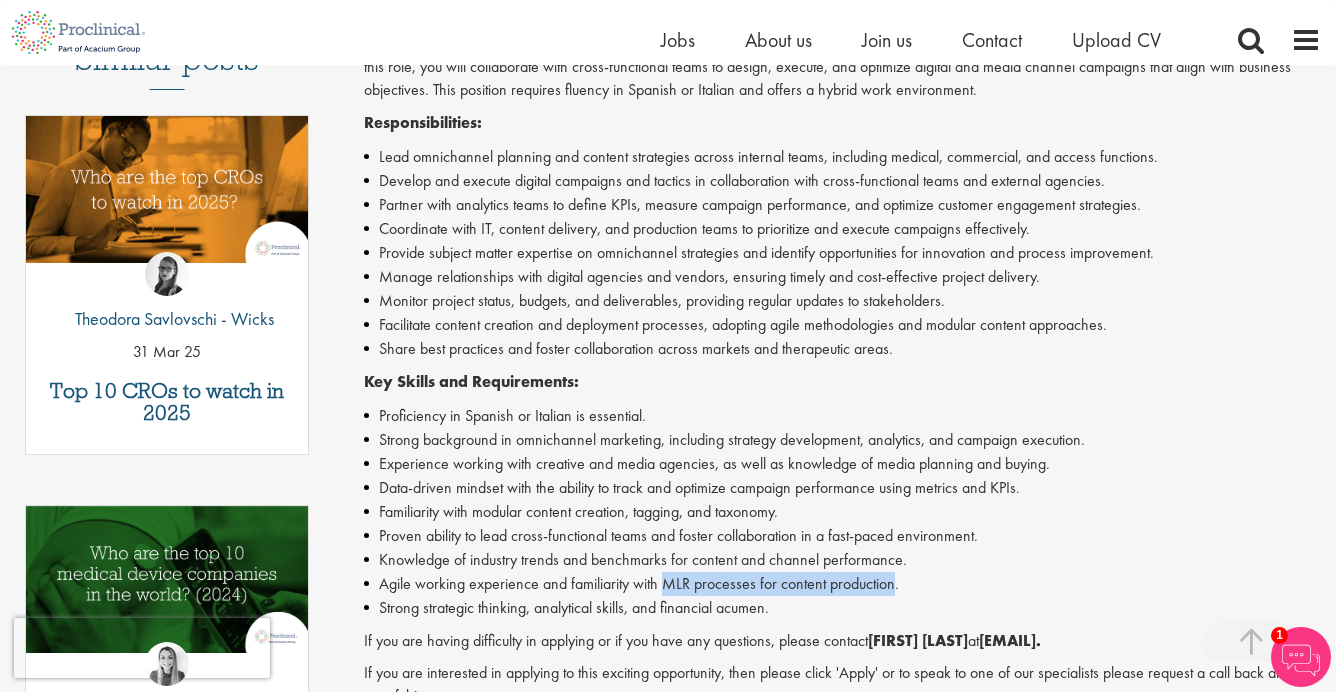 drag, startPoint x: 662, startPoint y: 580, endPoint x: 895, endPoint y: 582, distance: 233.00859 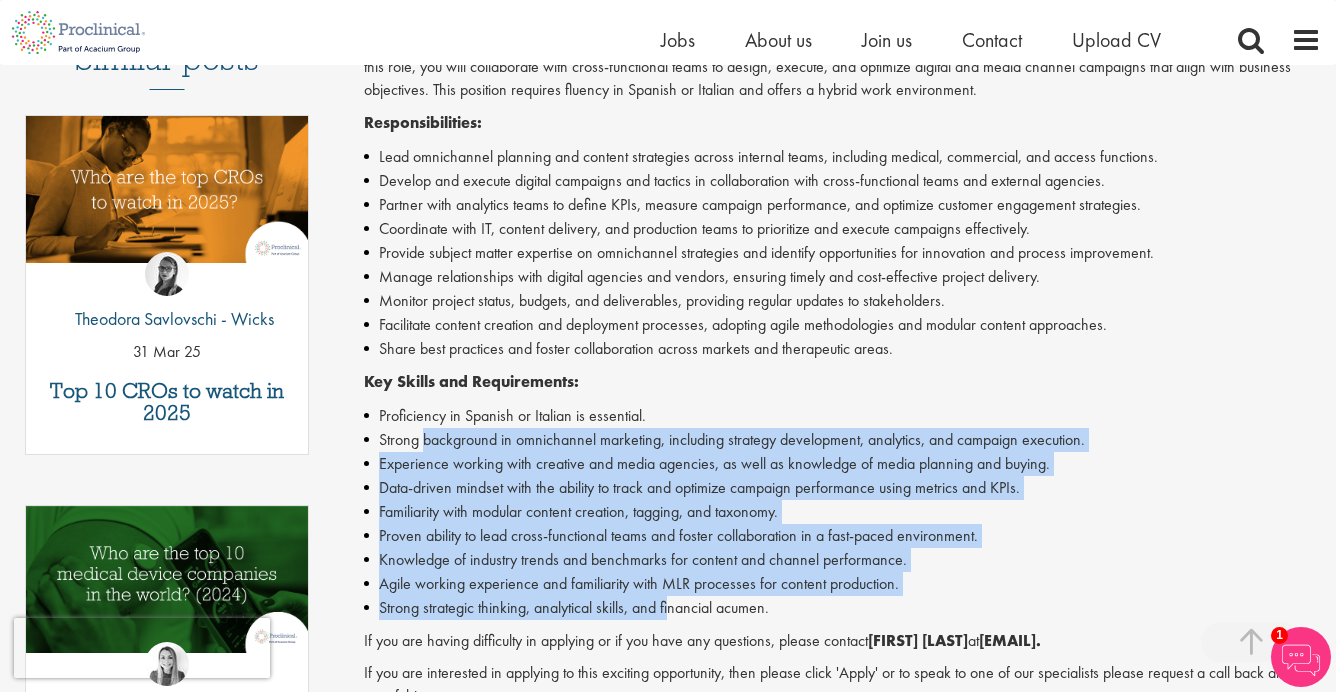 drag, startPoint x: 423, startPoint y: 439, endPoint x: 668, endPoint y: 607, distance: 297.06732 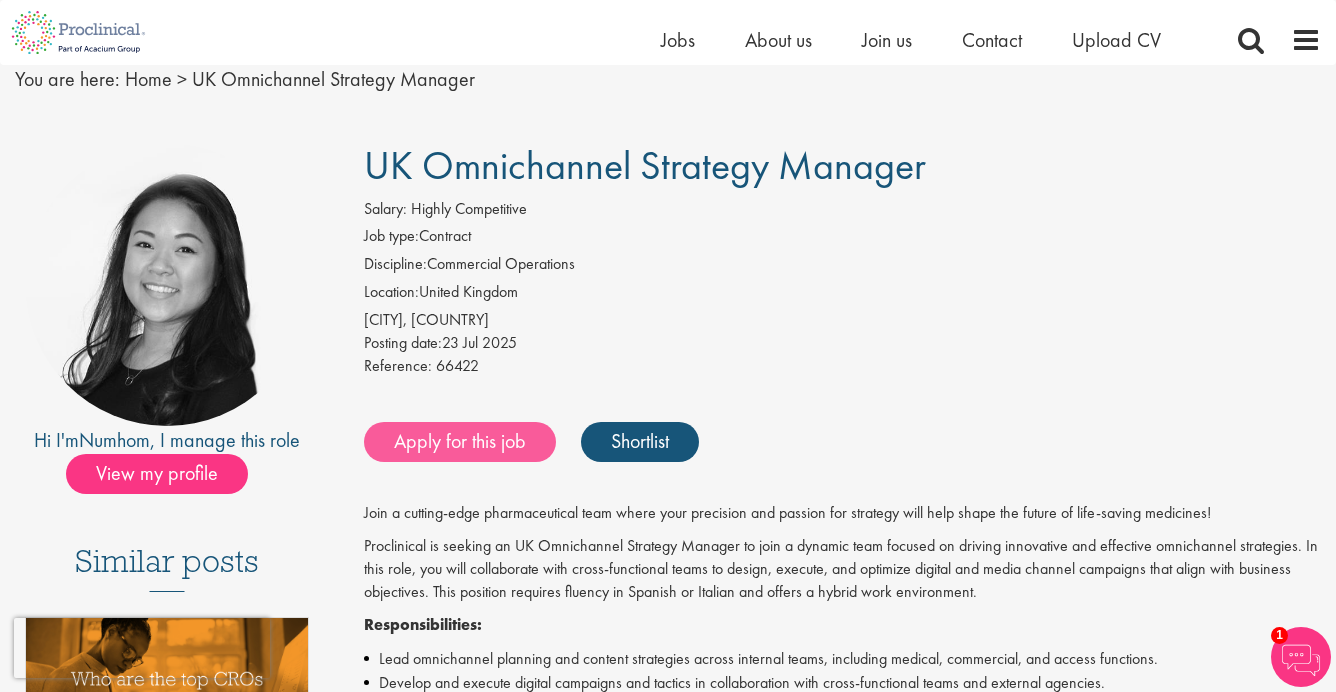 scroll, scrollTop: 81, scrollLeft: 0, axis: vertical 